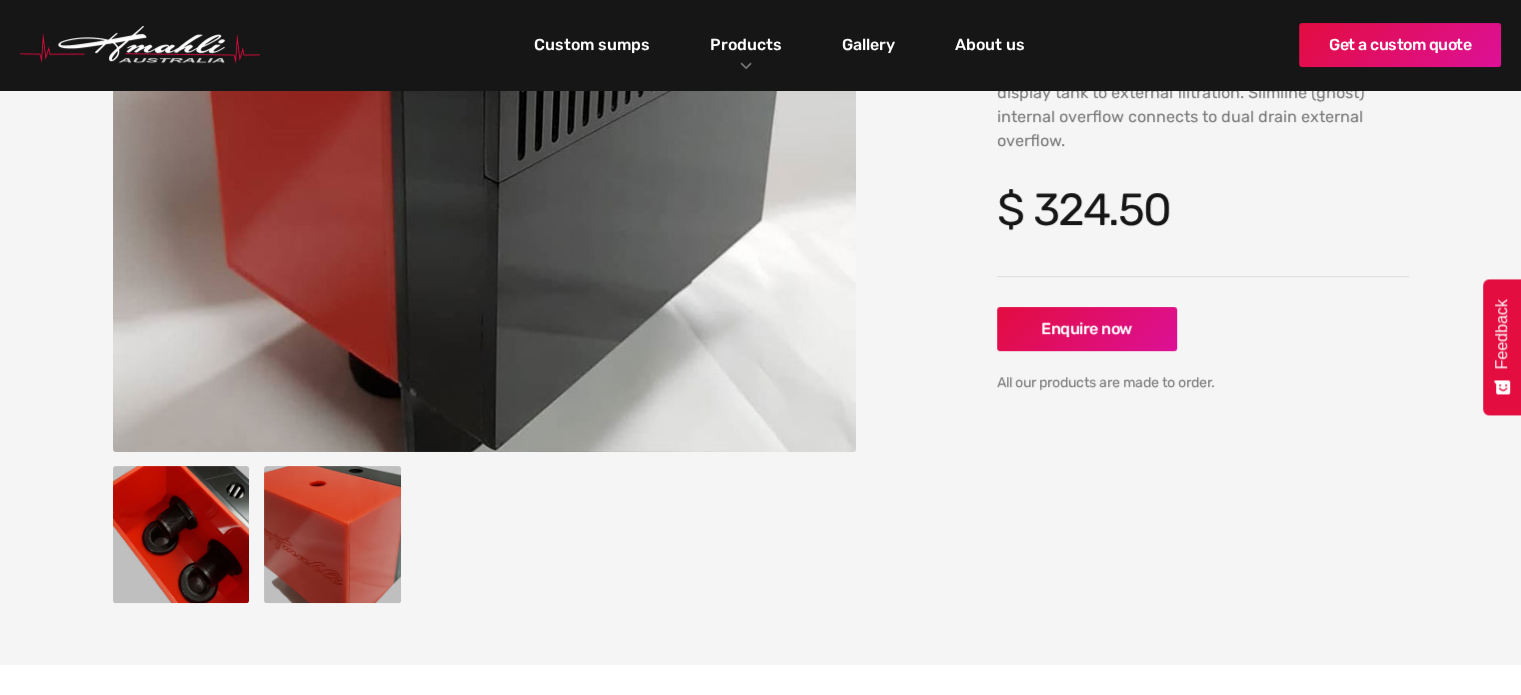 scroll, scrollTop: 0, scrollLeft: 0, axis: both 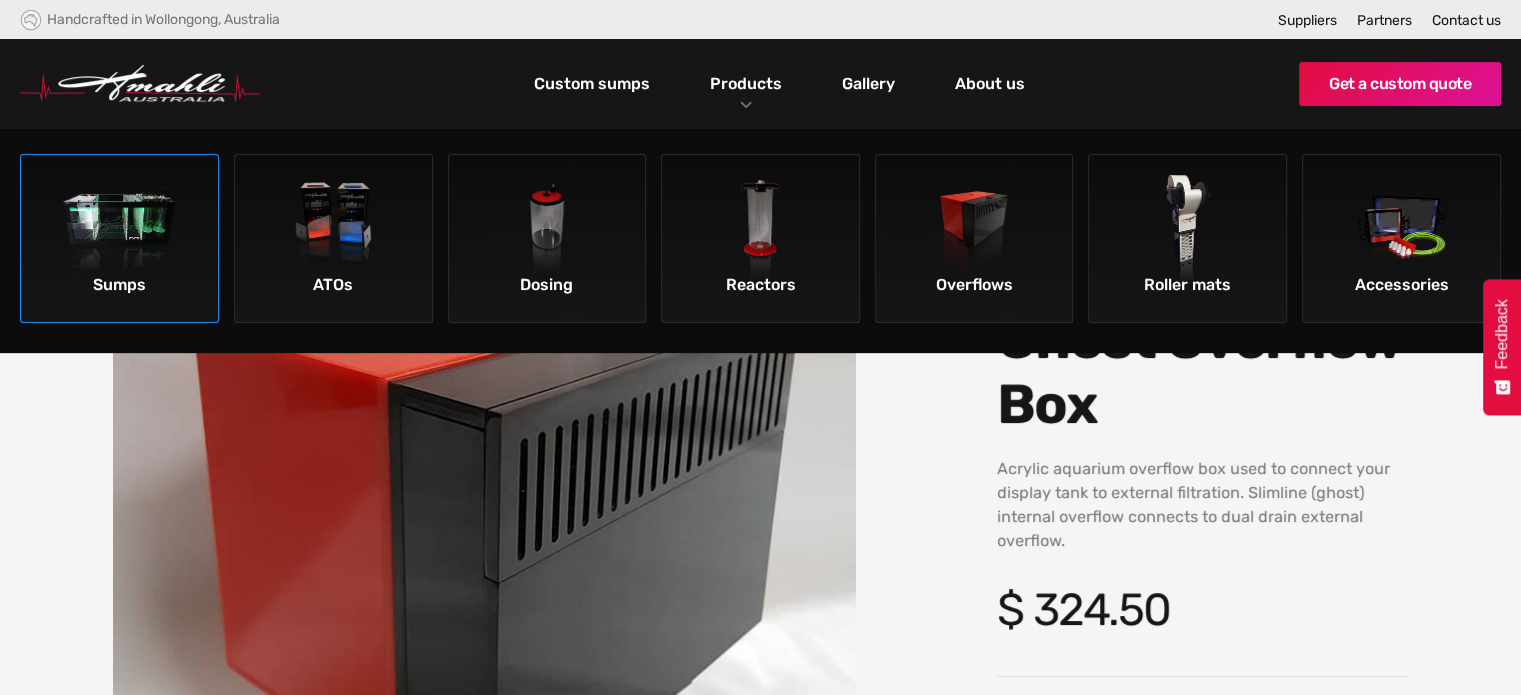 click at bounding box center [119, 231] 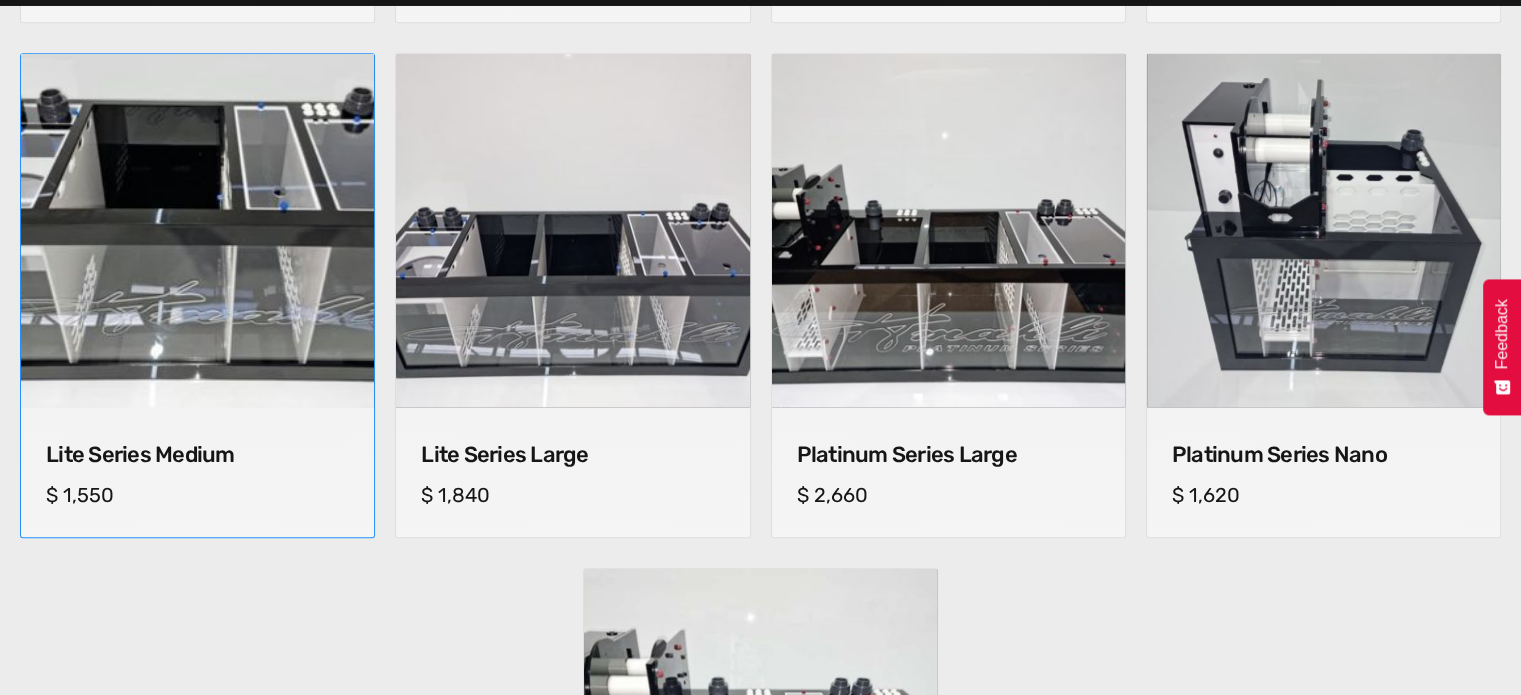 scroll, scrollTop: 1400, scrollLeft: 0, axis: vertical 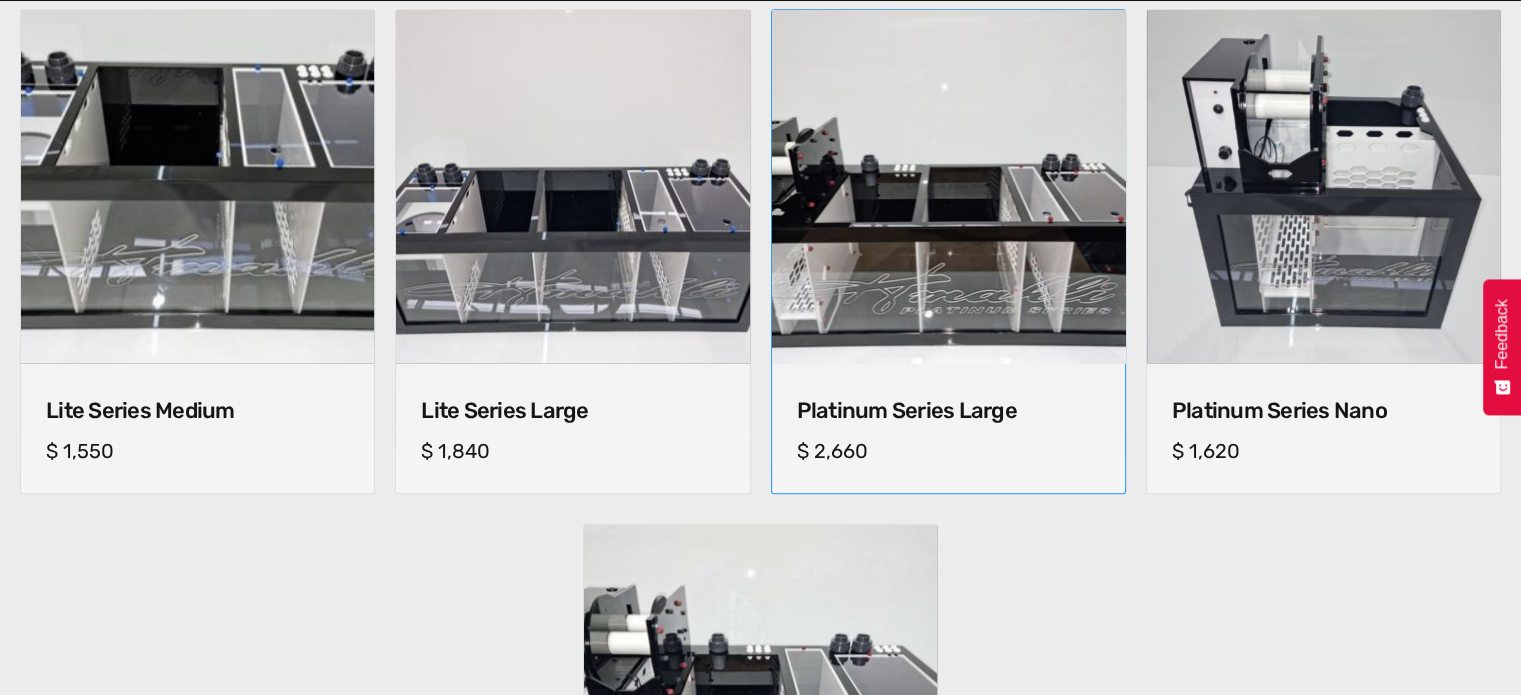 click at bounding box center [948, 186] 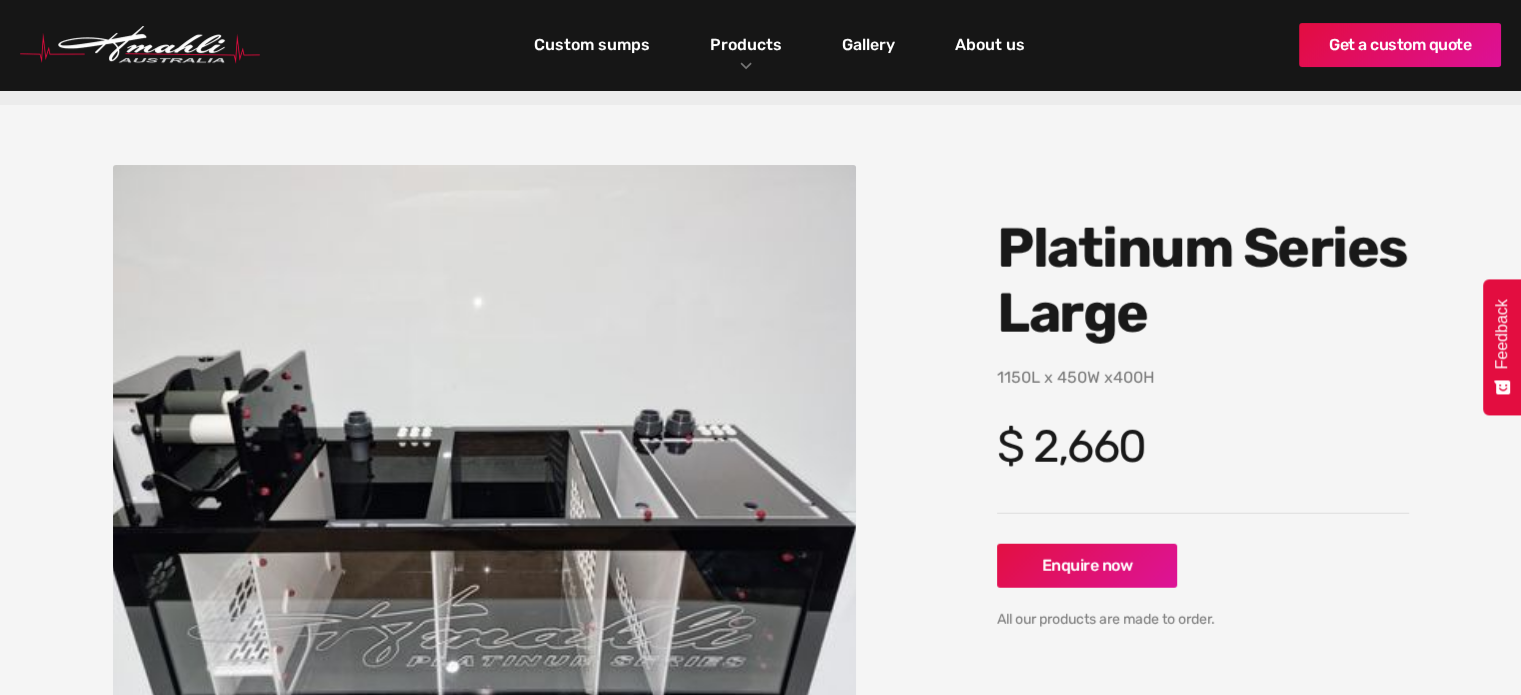 scroll, scrollTop: 200, scrollLeft: 0, axis: vertical 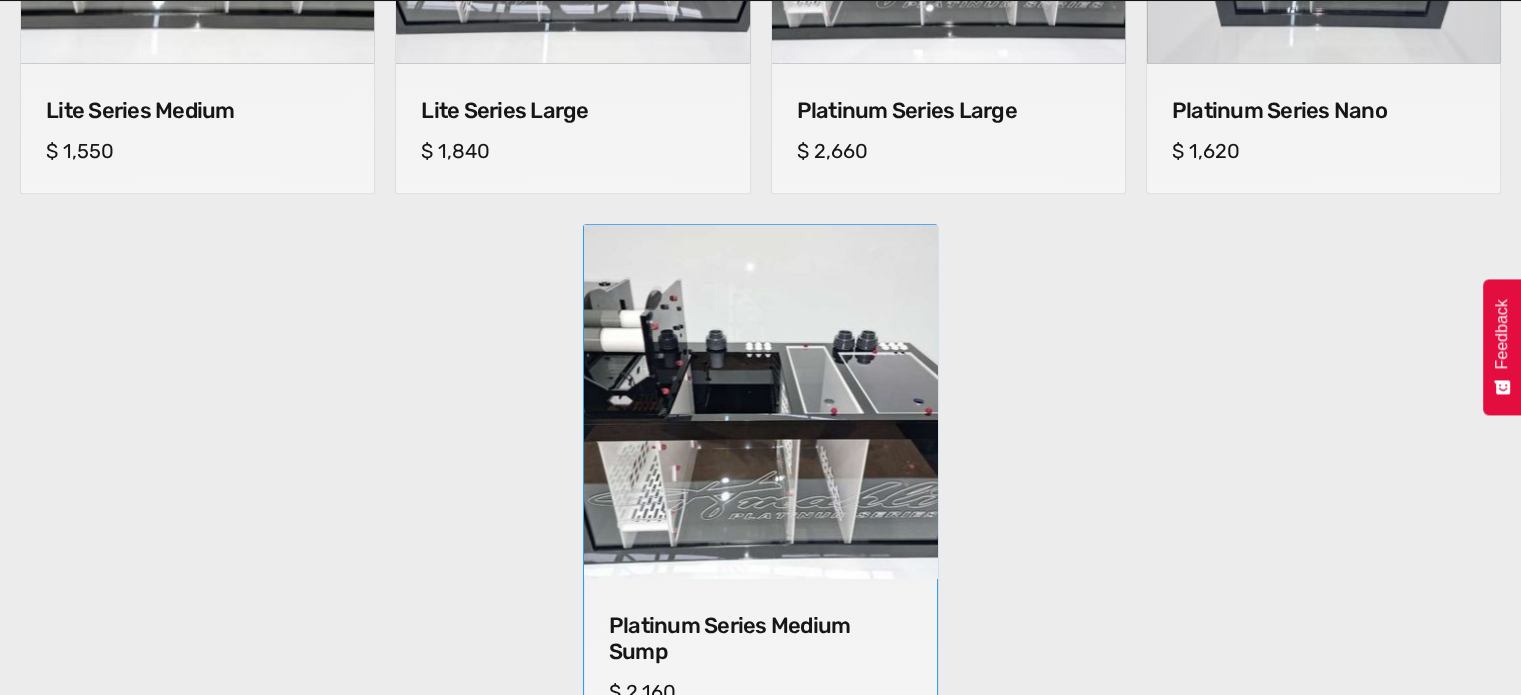 click at bounding box center [760, 401] 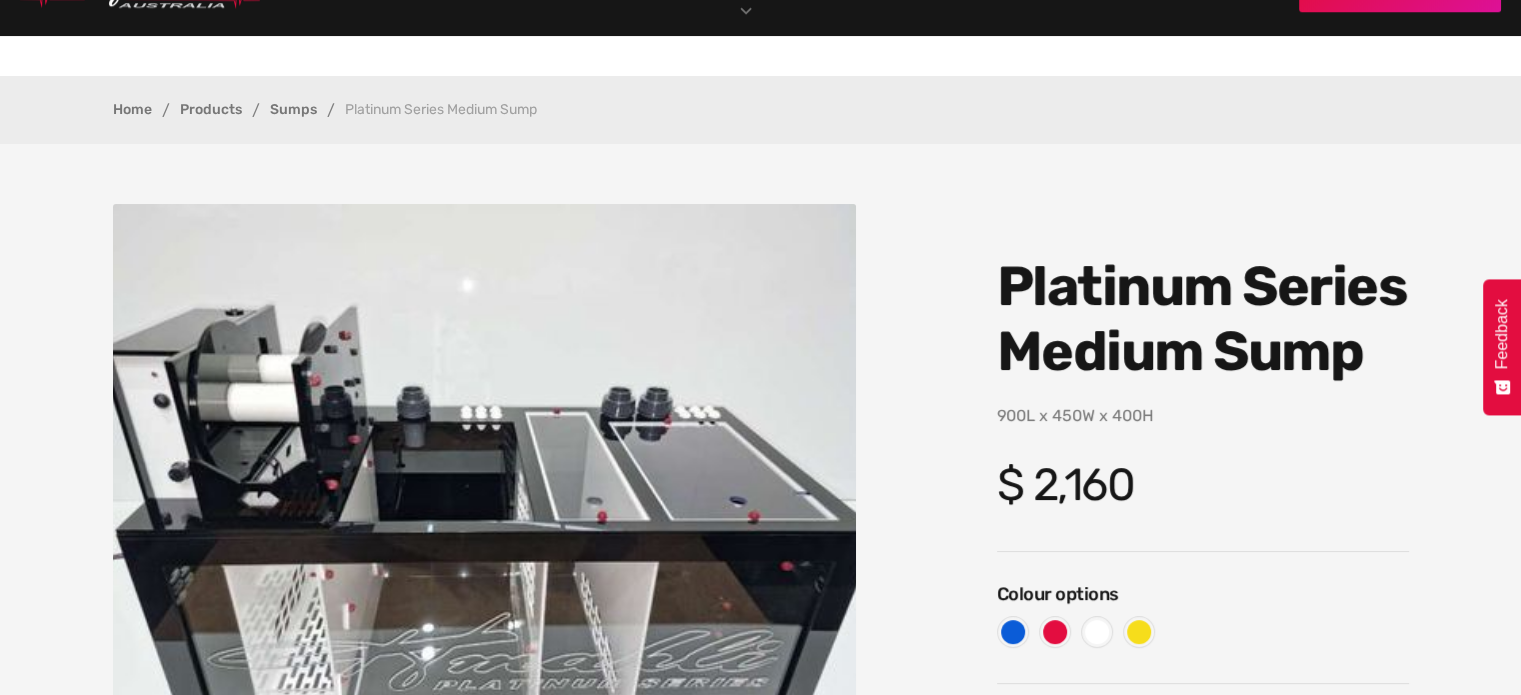scroll, scrollTop: 100, scrollLeft: 0, axis: vertical 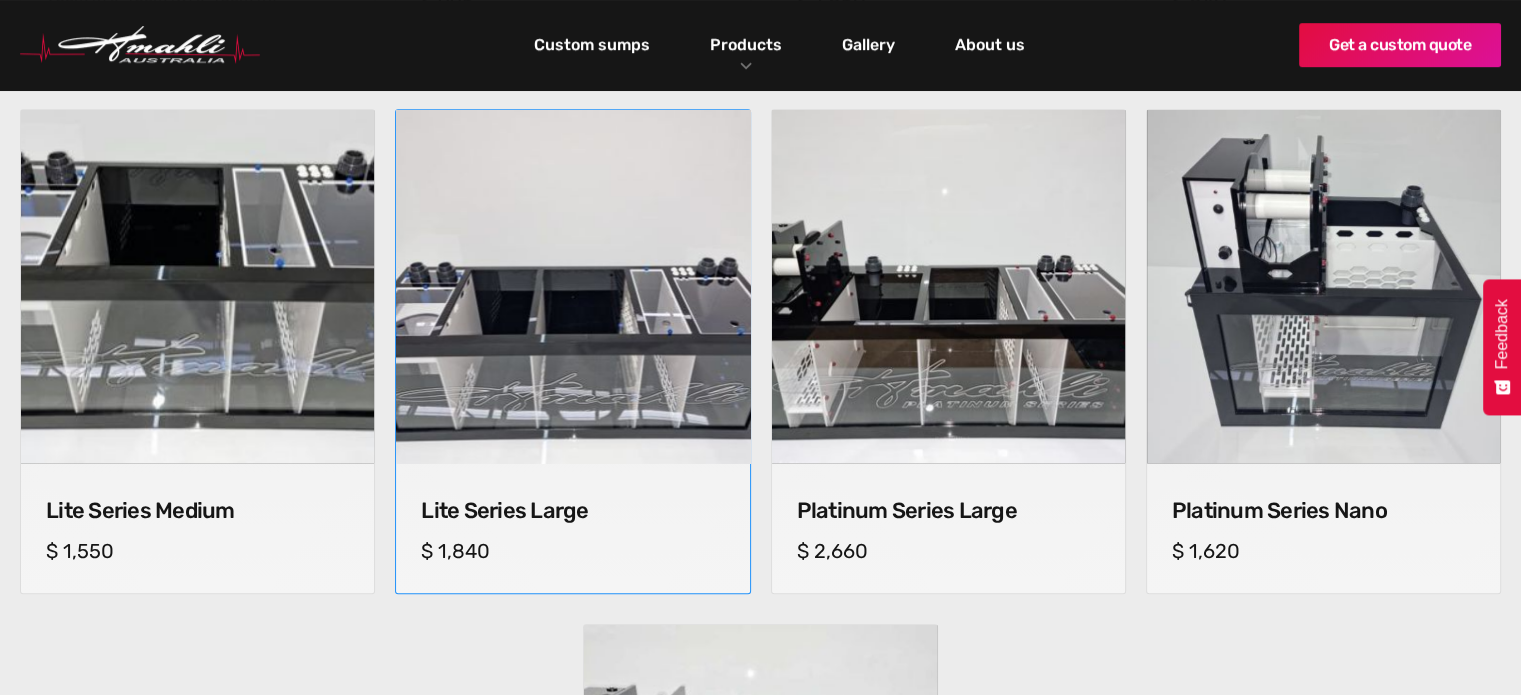 click at bounding box center (572, 286) 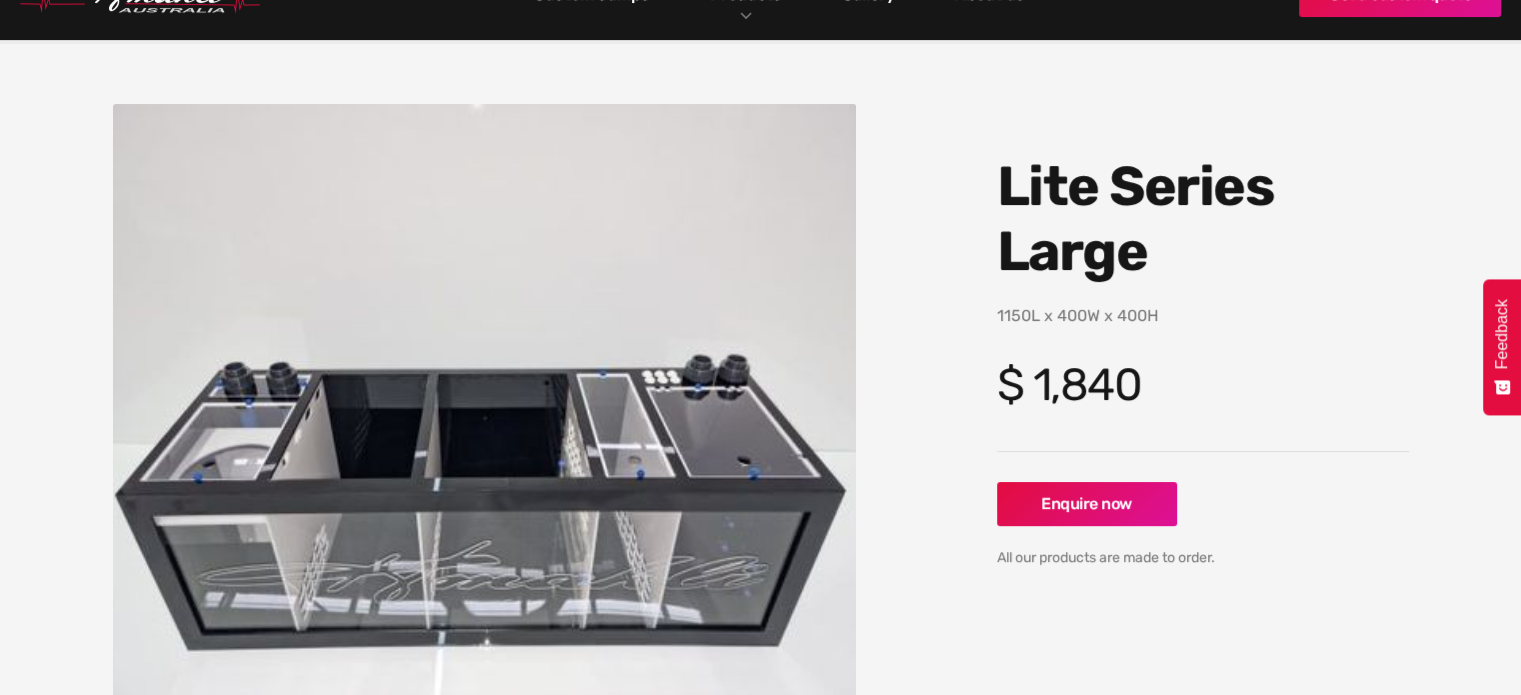 scroll, scrollTop: 200, scrollLeft: 0, axis: vertical 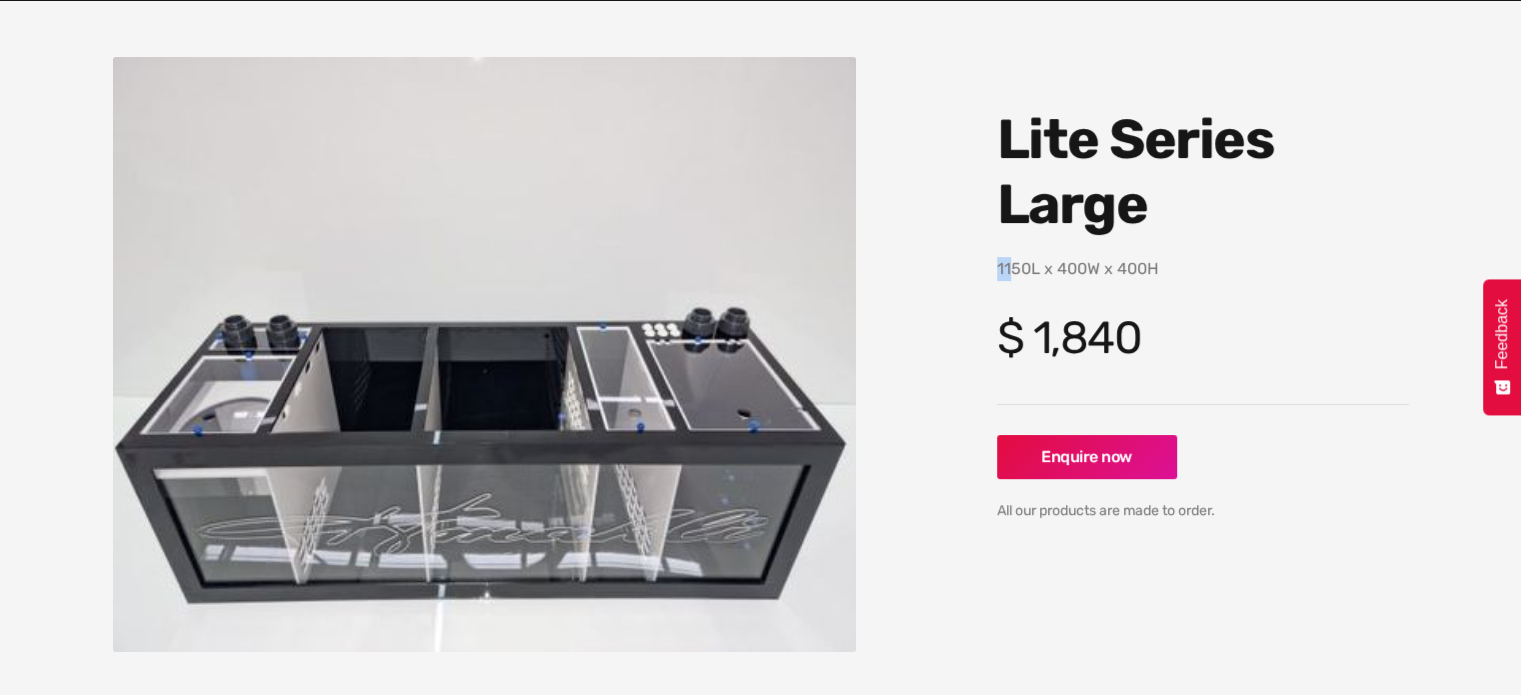 drag, startPoint x: 999, startPoint y: 267, endPoint x: 1010, endPoint y: 275, distance: 13.601471 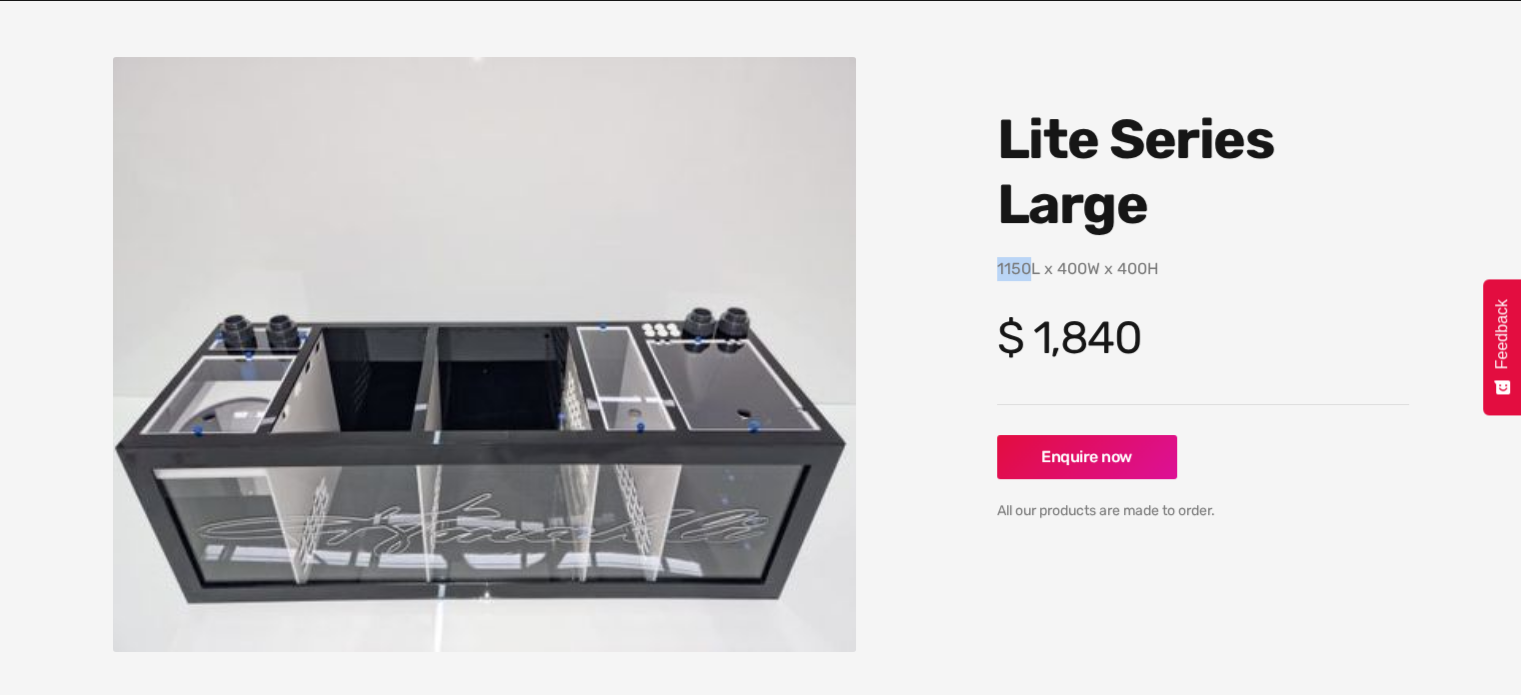 drag, startPoint x: 1025, startPoint y: 271, endPoint x: 998, endPoint y: 267, distance: 27.294687 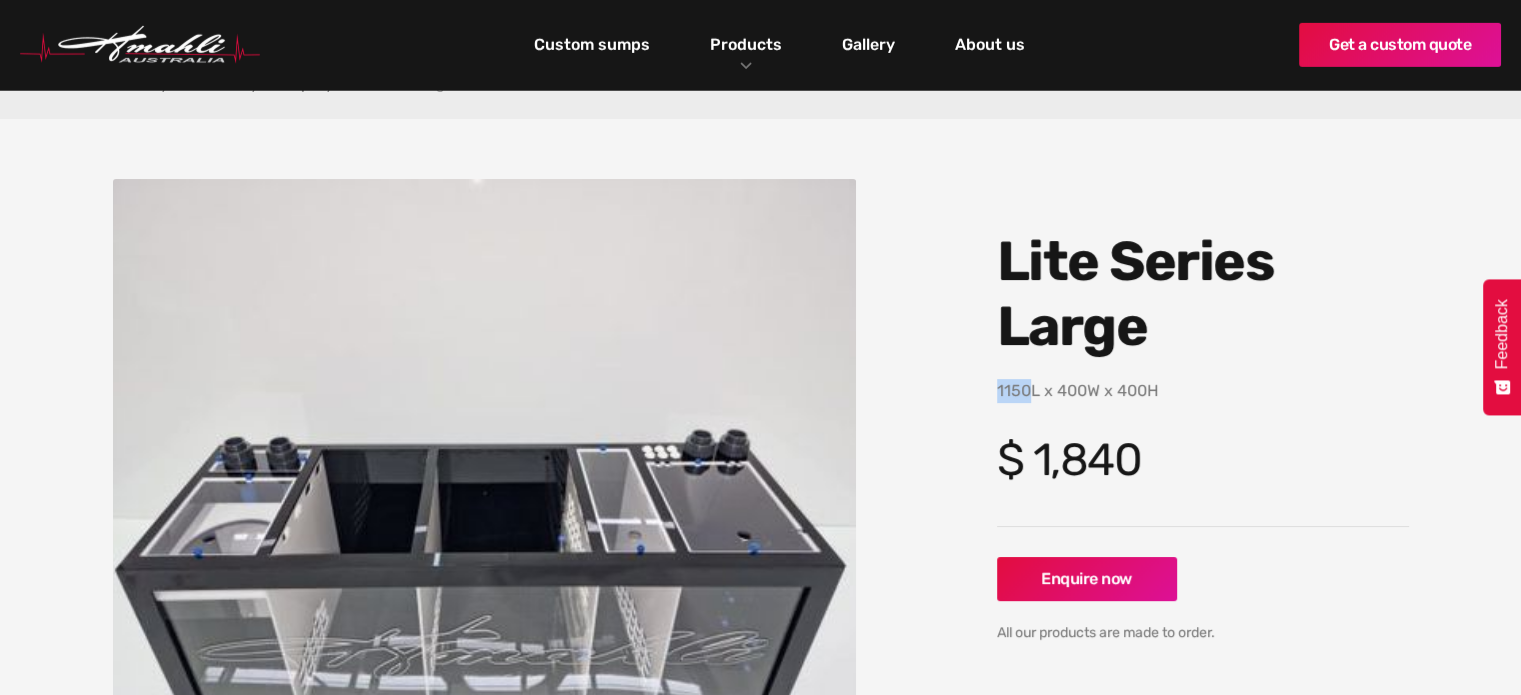 scroll, scrollTop: 0, scrollLeft: 0, axis: both 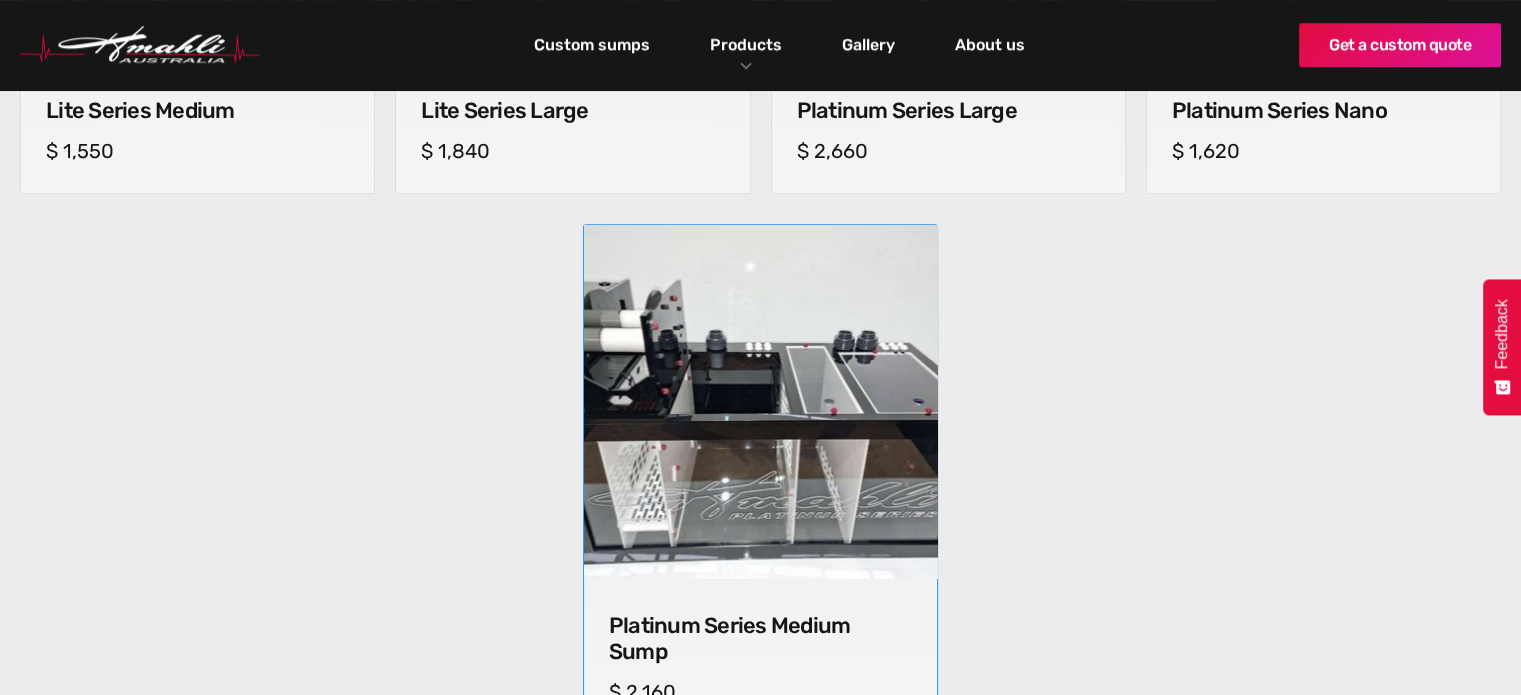 click at bounding box center (760, 401) 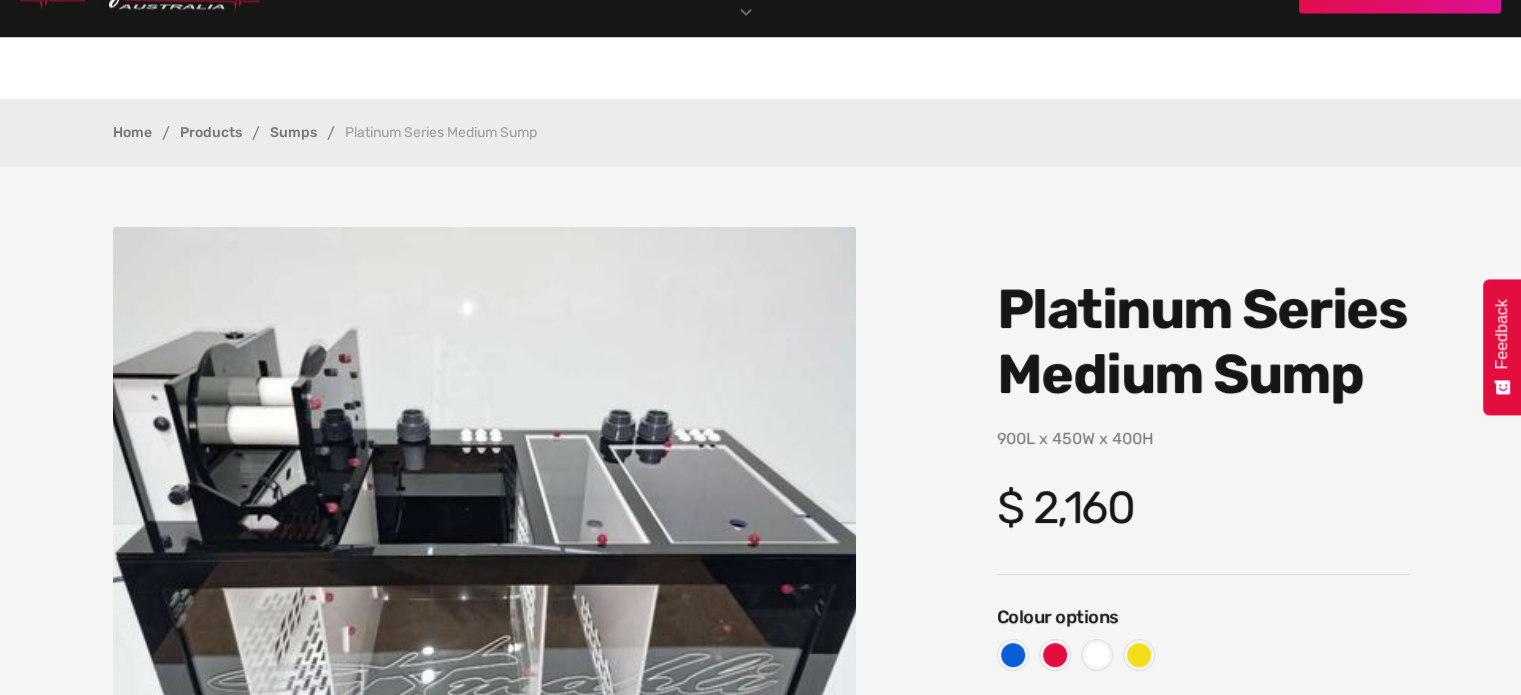scroll, scrollTop: 0, scrollLeft: 0, axis: both 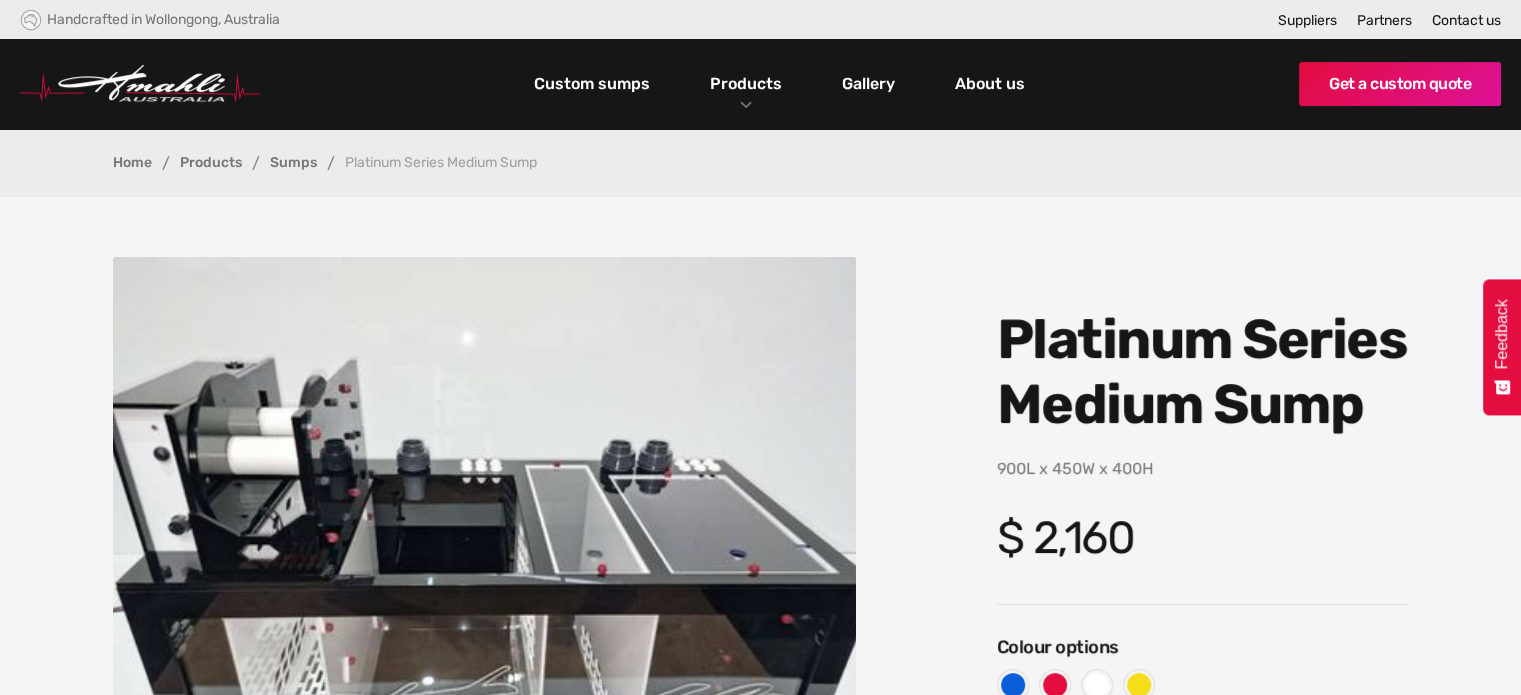 click on "Sumps" at bounding box center (293, 163) 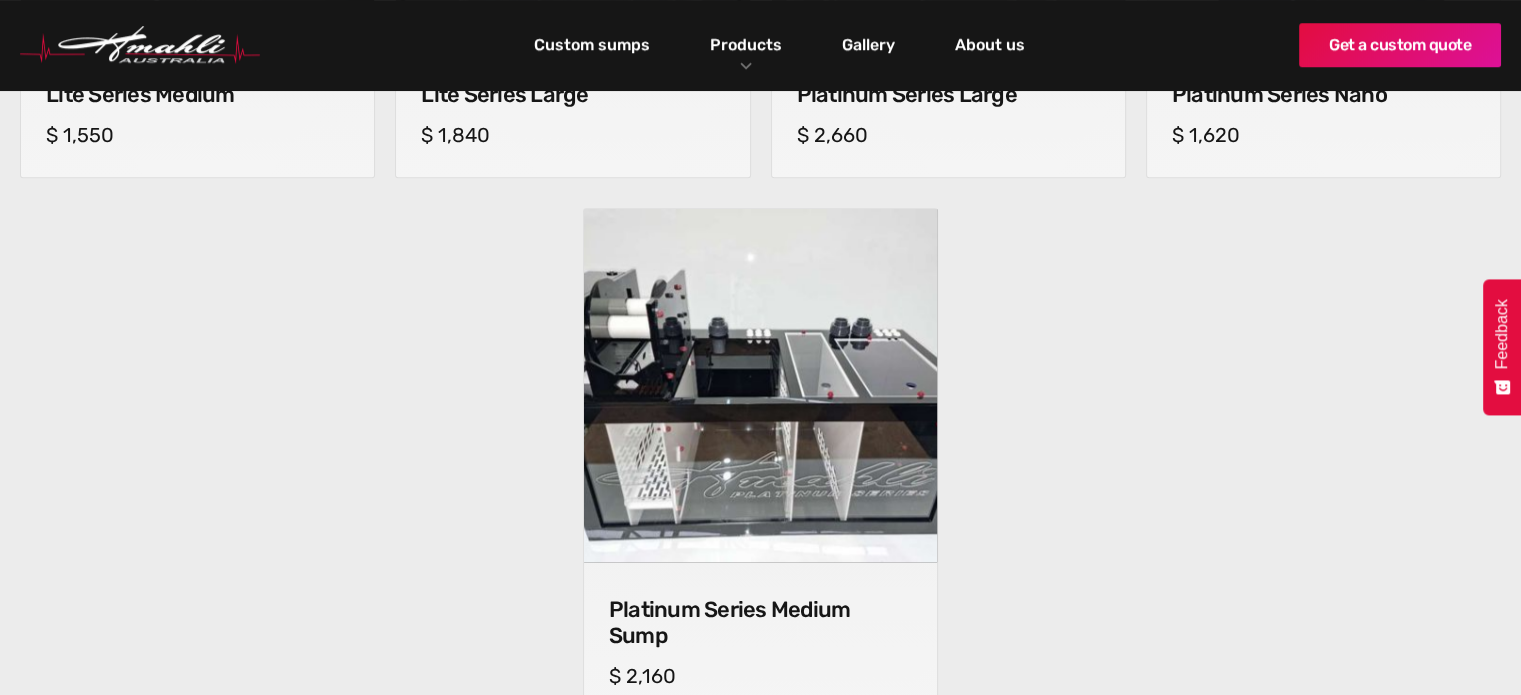 scroll, scrollTop: 1700, scrollLeft: 0, axis: vertical 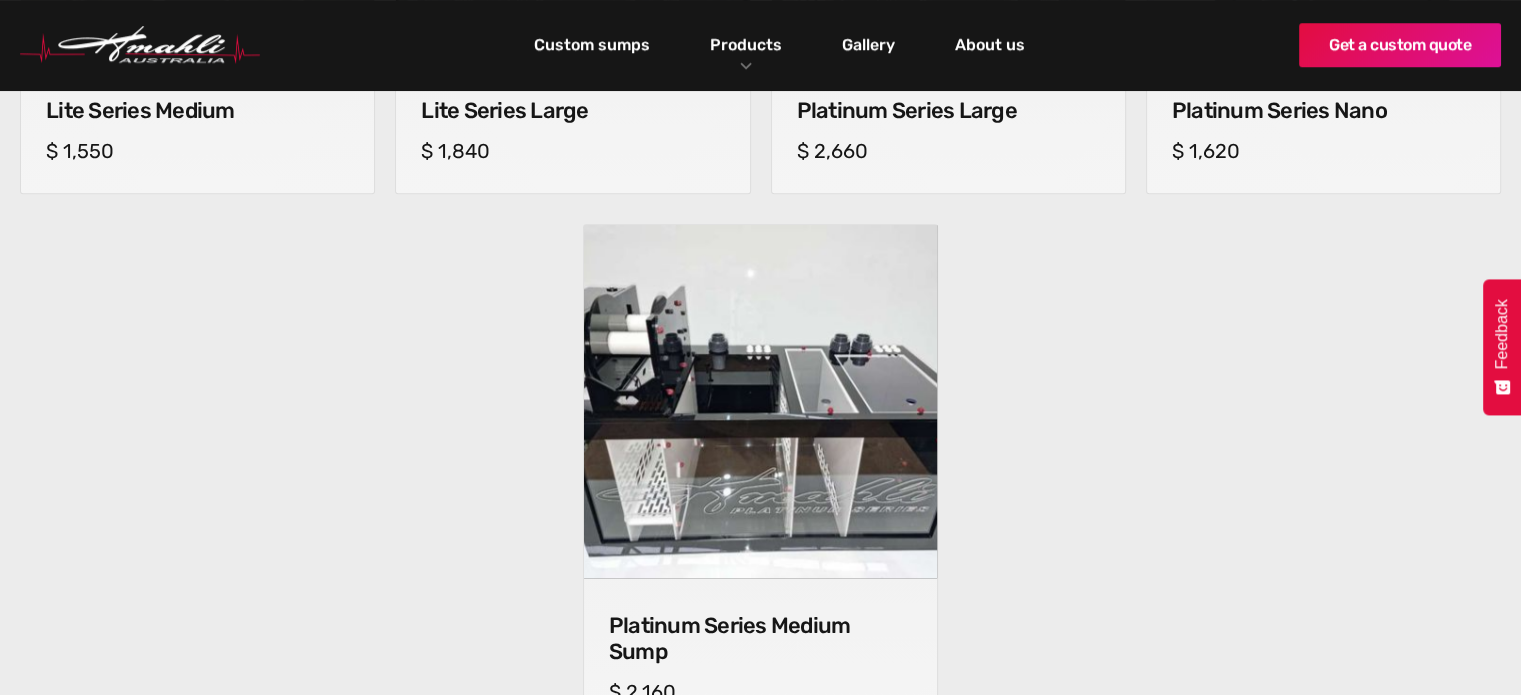click at bounding box center (140, 45) 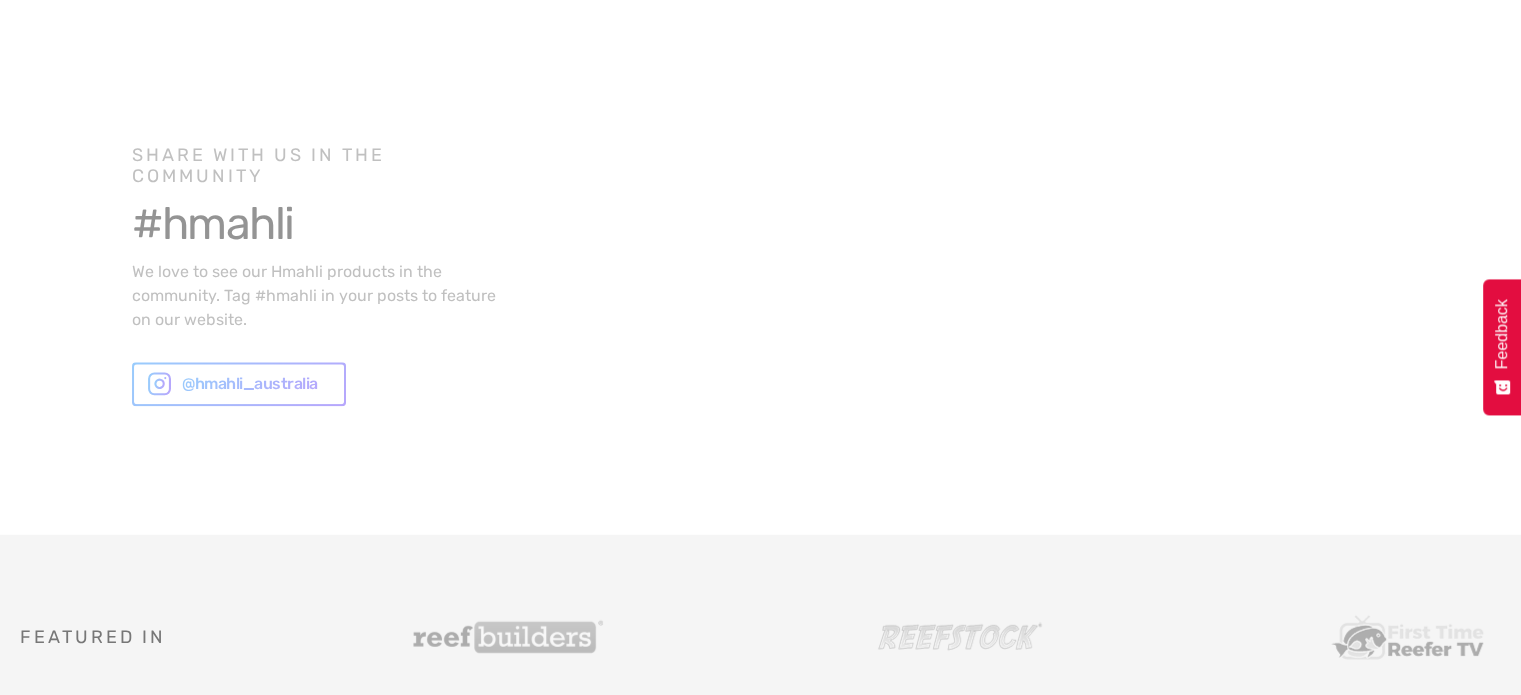 scroll, scrollTop: 5600, scrollLeft: 0, axis: vertical 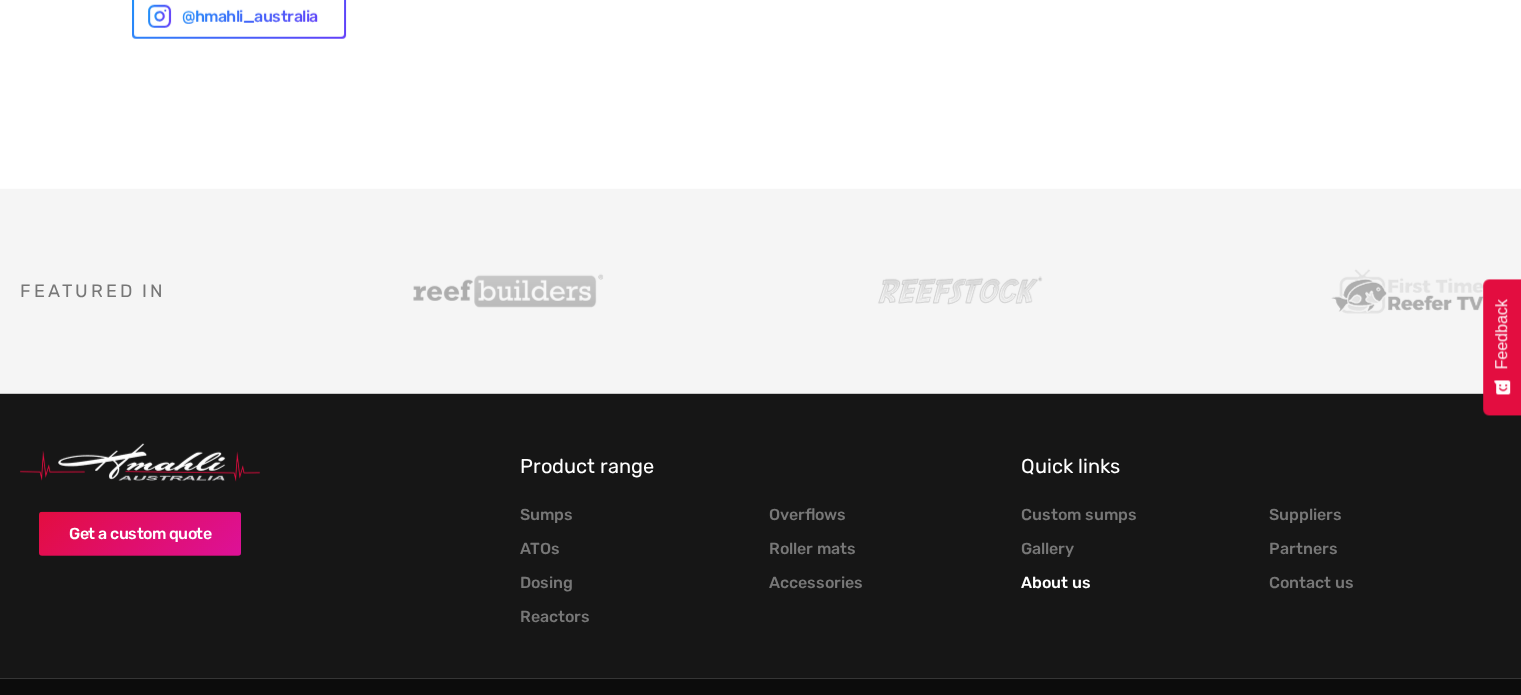 click on "About us" at bounding box center [1056, 583] 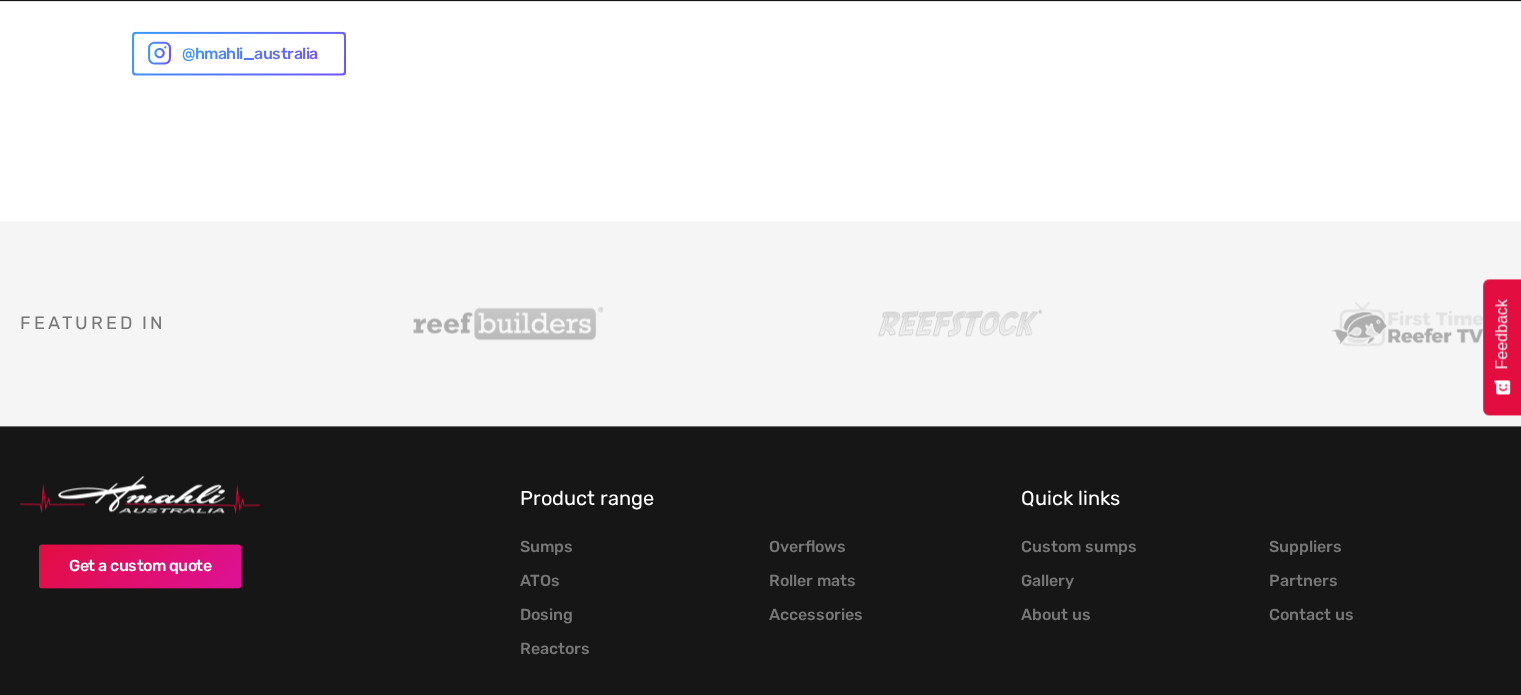 scroll, scrollTop: 2671, scrollLeft: 0, axis: vertical 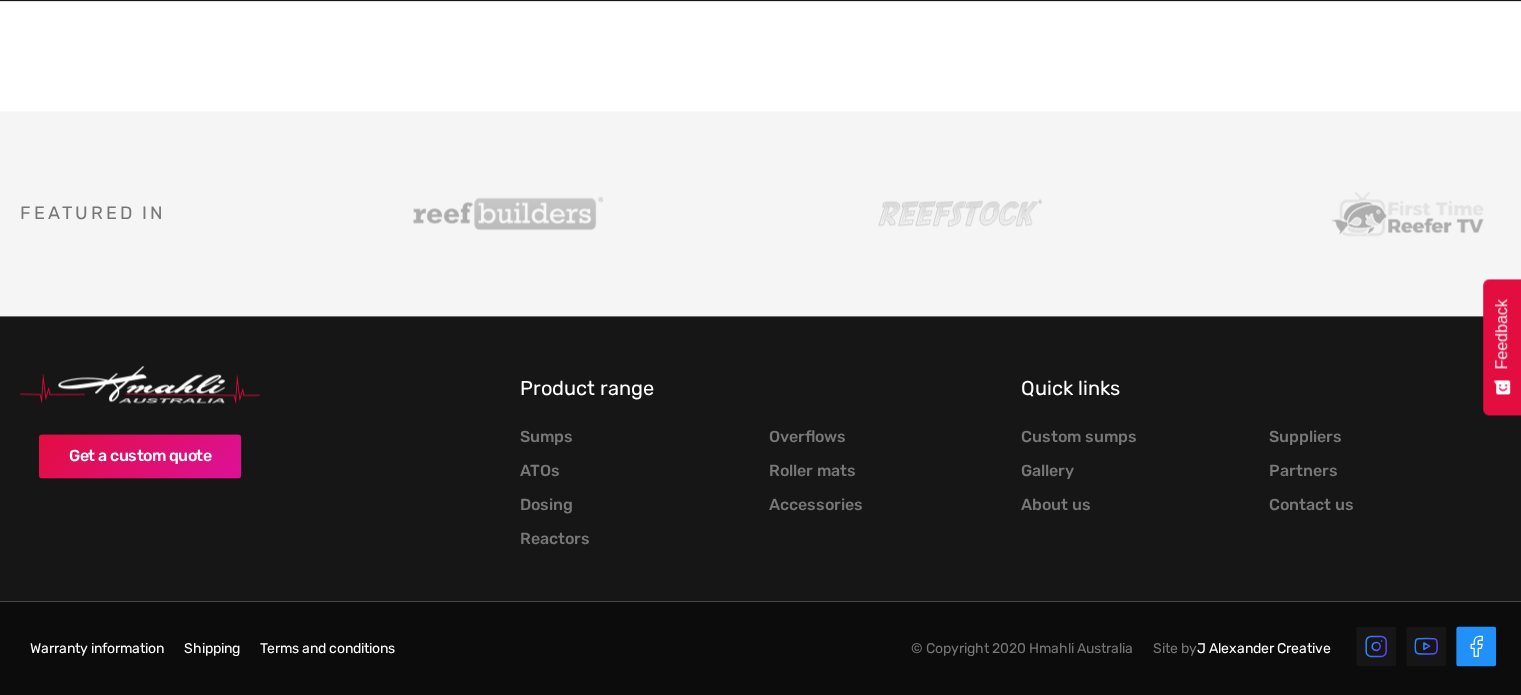 click at bounding box center (1476, 646) 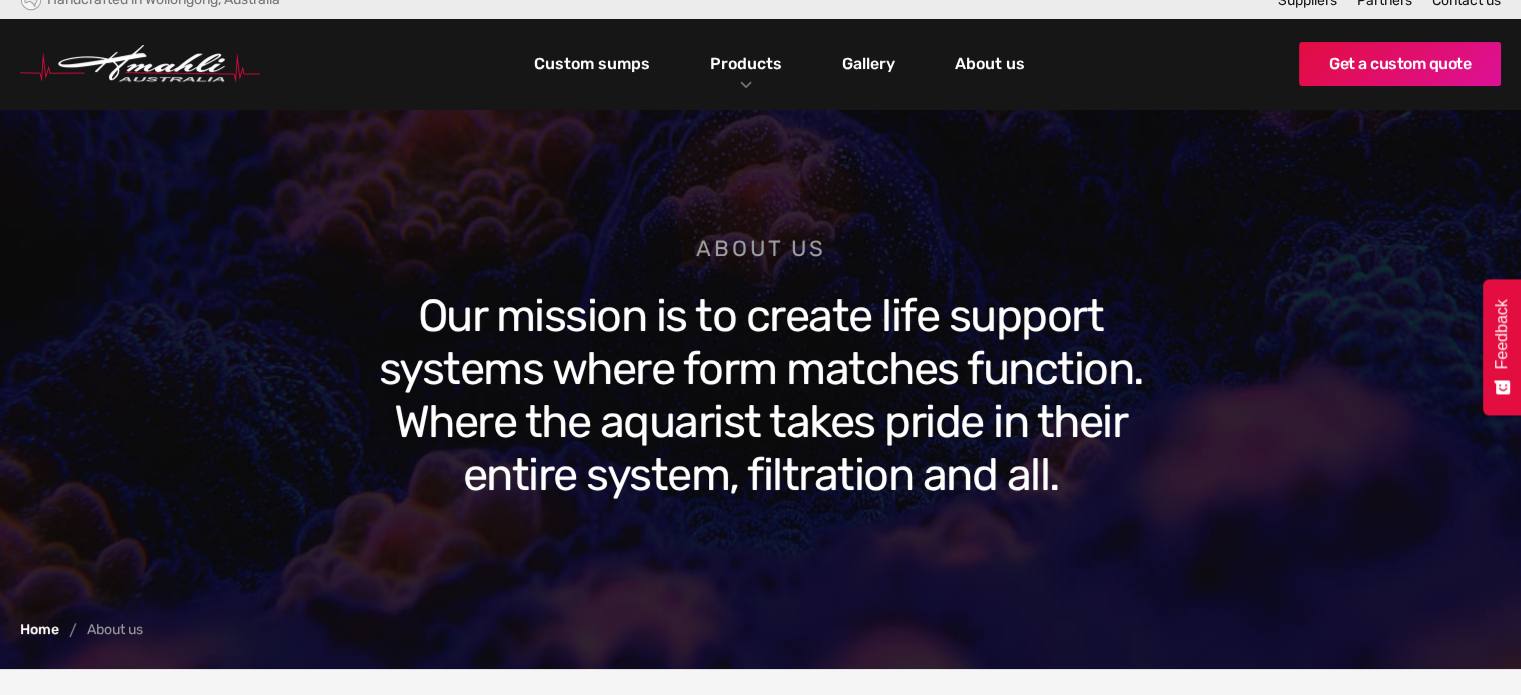 scroll, scrollTop: 0, scrollLeft: 0, axis: both 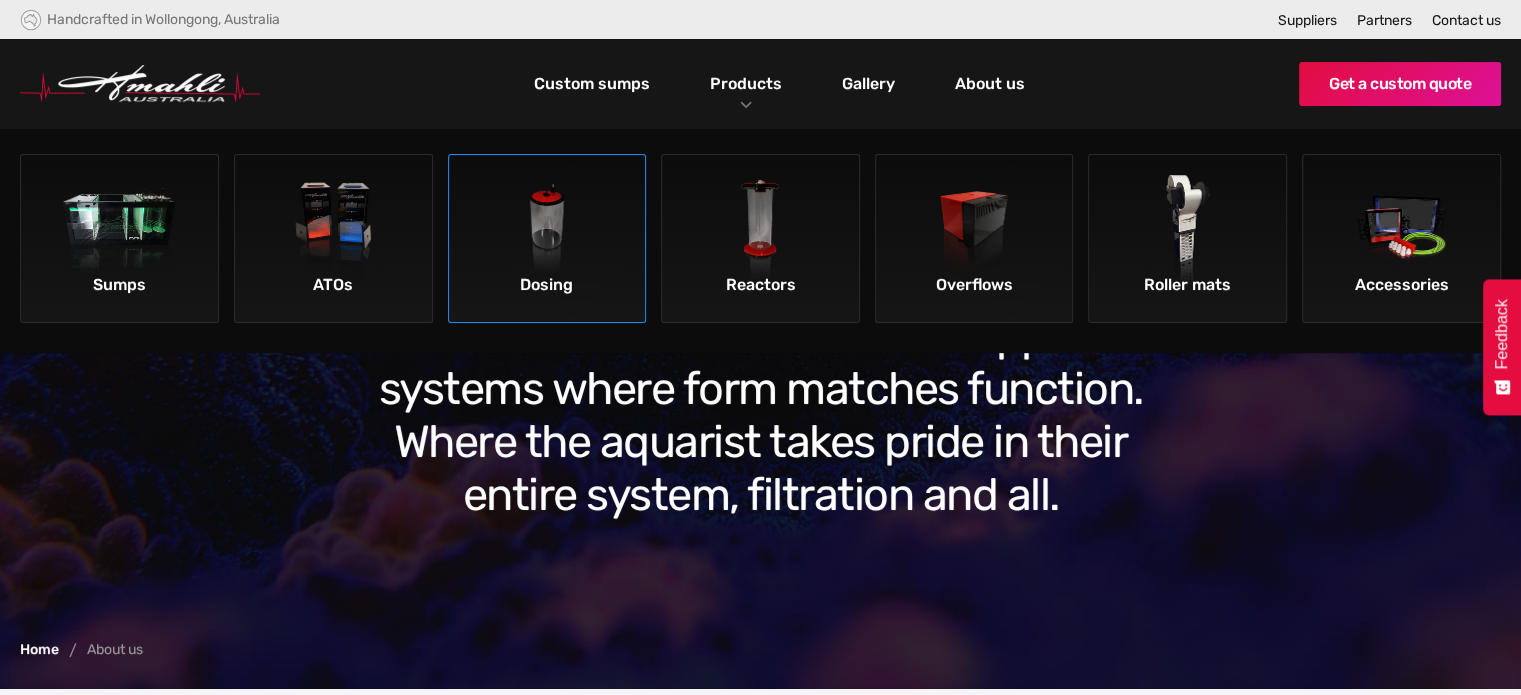 click at bounding box center [547, 231] 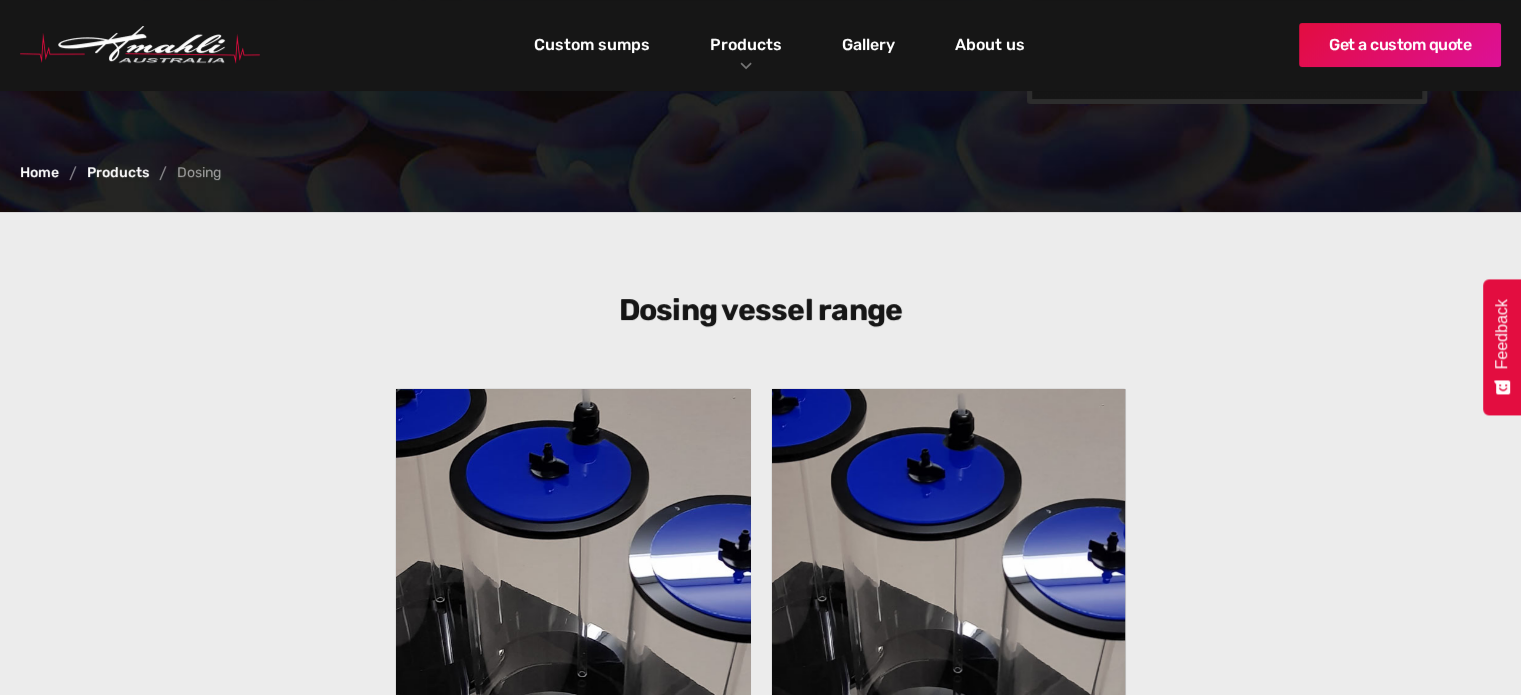 scroll, scrollTop: 400, scrollLeft: 0, axis: vertical 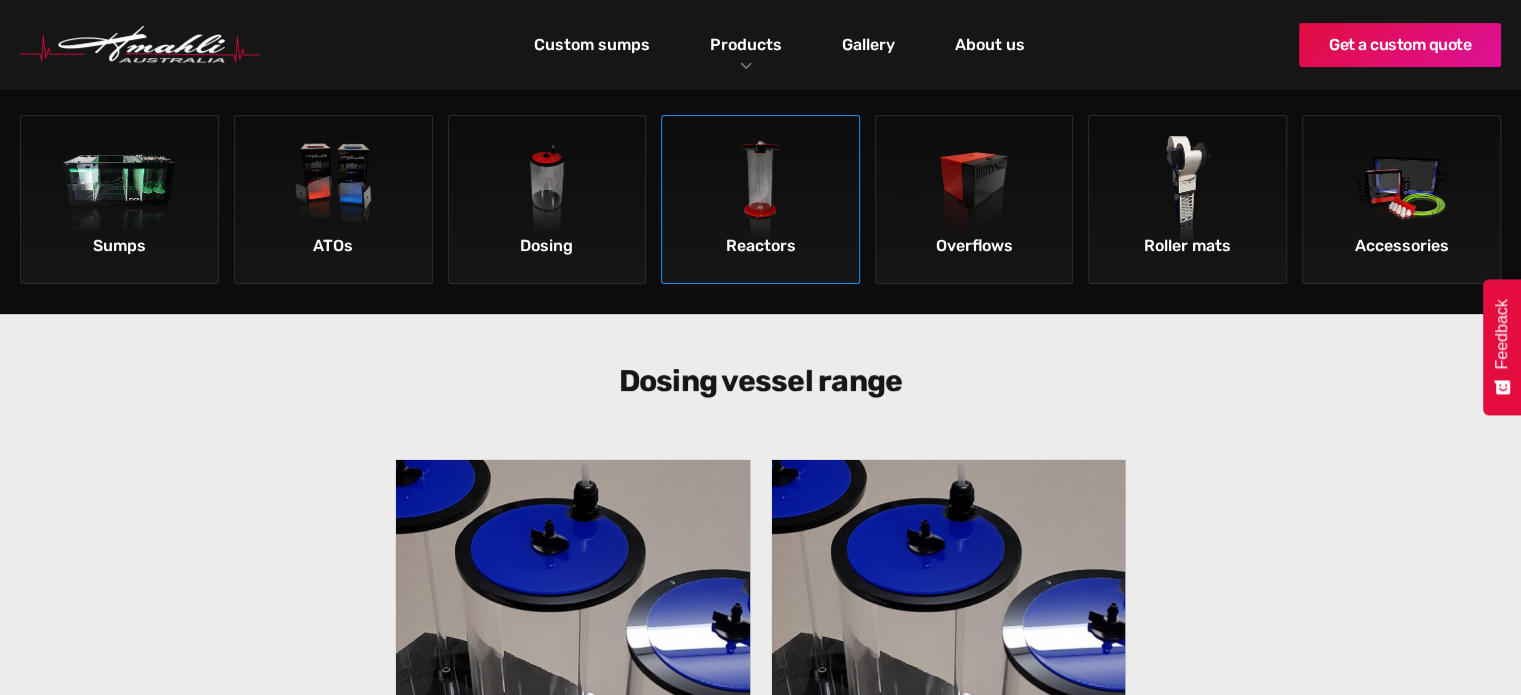 click at bounding box center (760, 192) 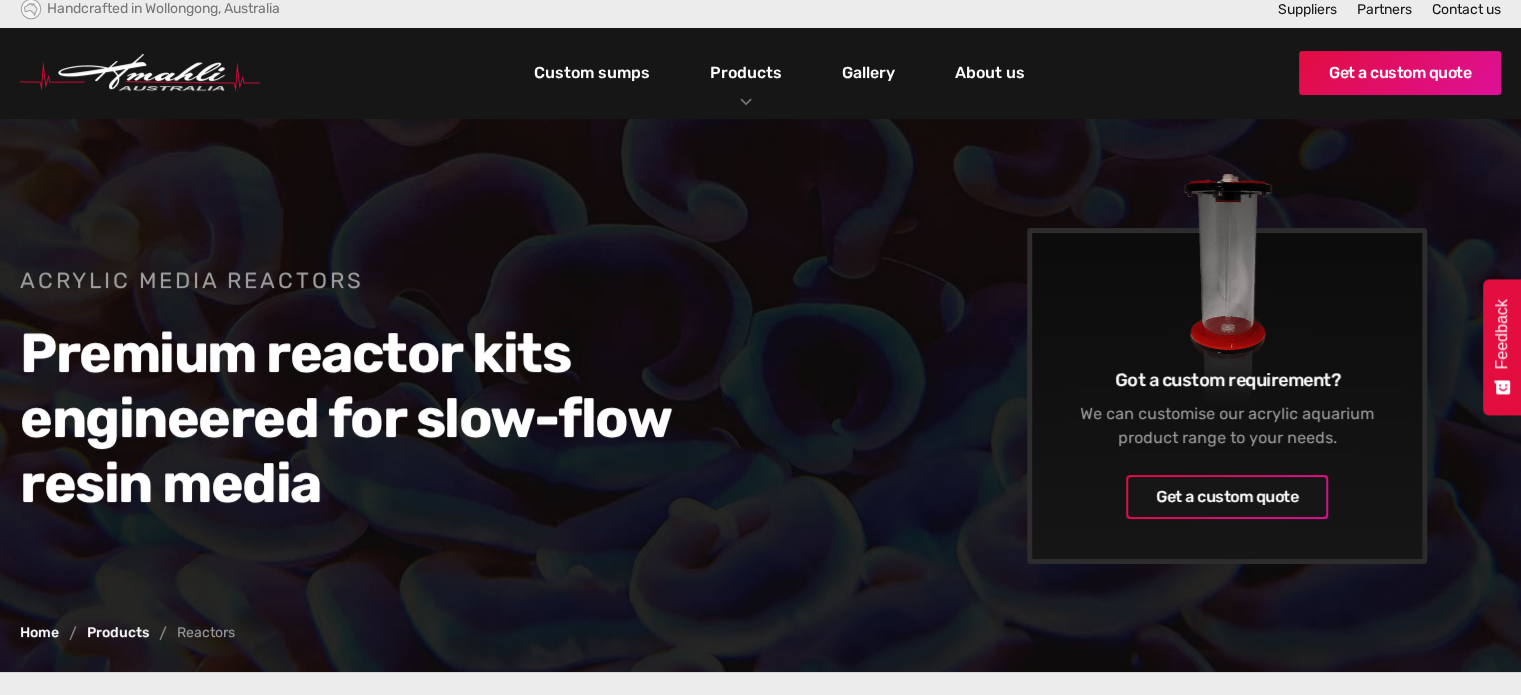 scroll, scrollTop: 0, scrollLeft: 0, axis: both 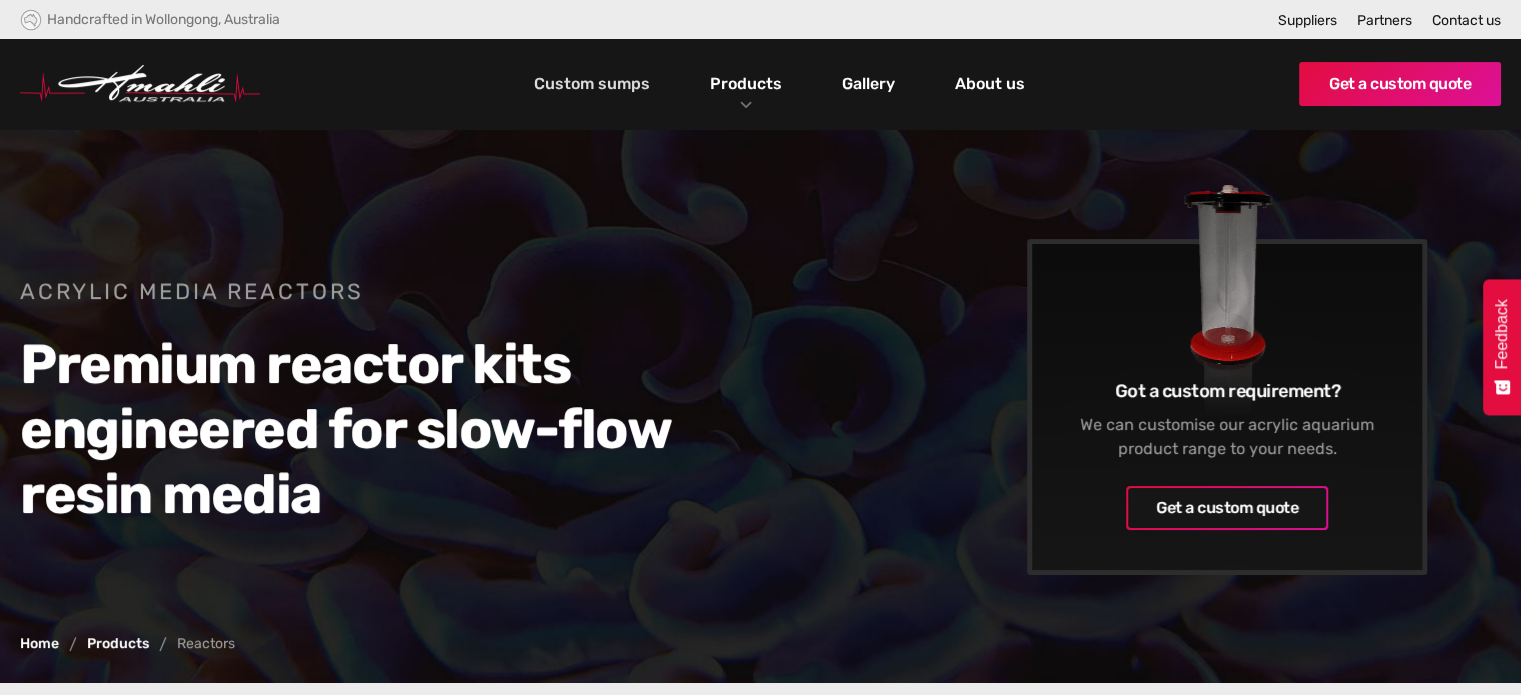 click on "Custom sumps" at bounding box center (592, 84) 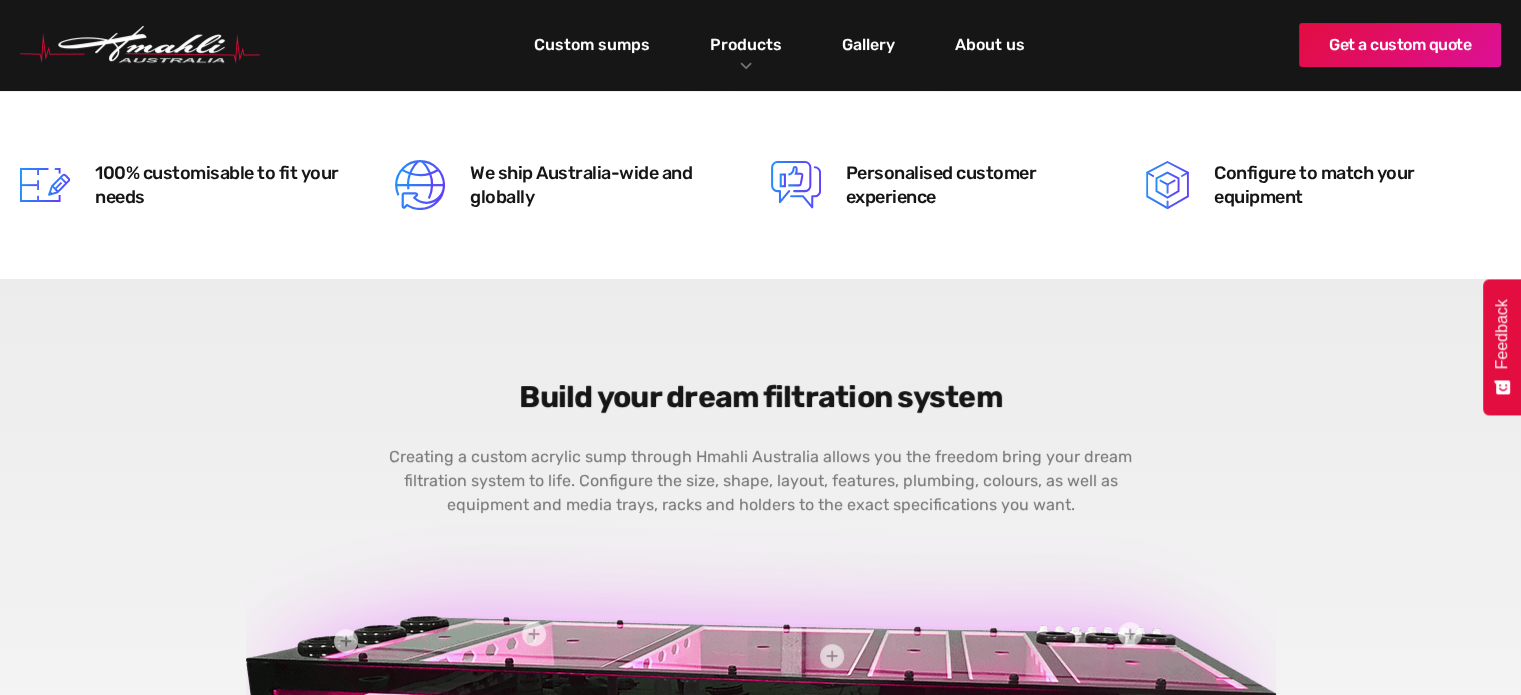 scroll, scrollTop: 300, scrollLeft: 0, axis: vertical 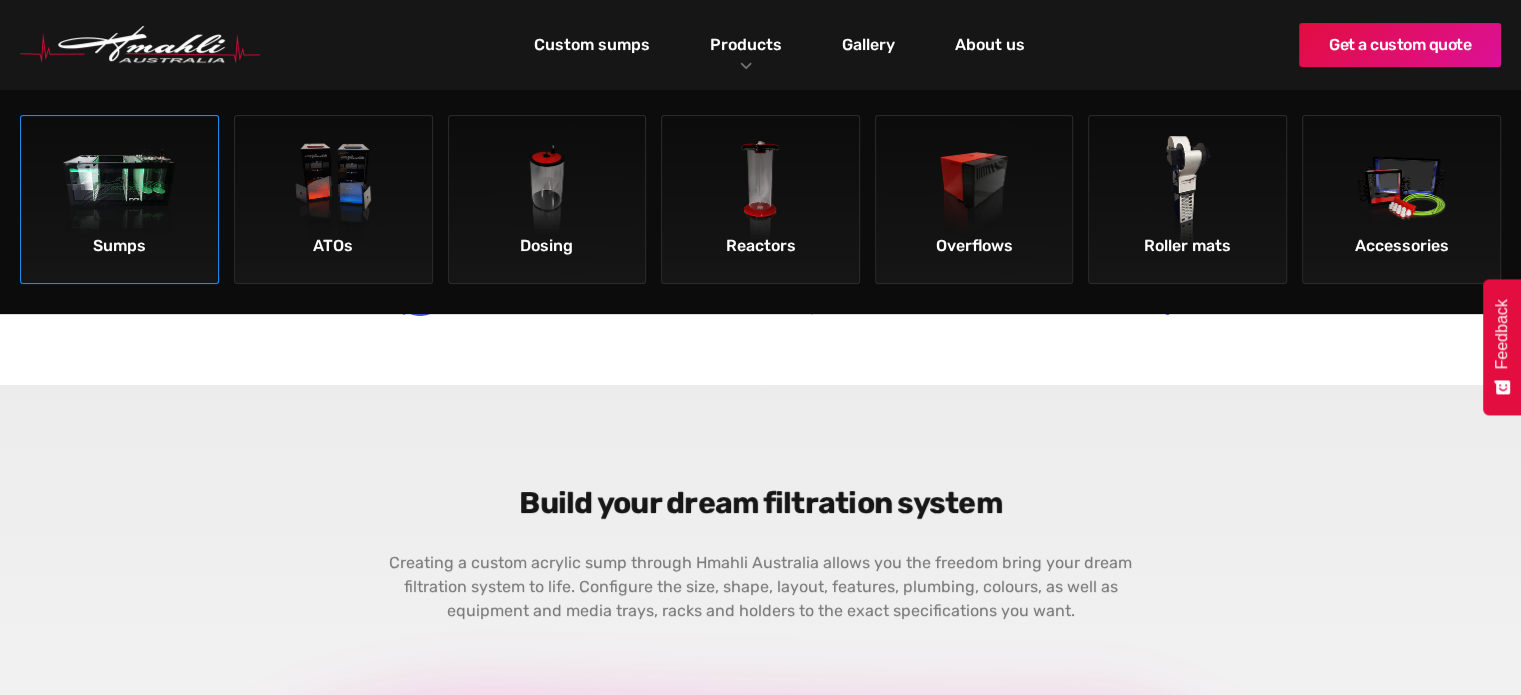 click on "Sumps" at bounding box center [119, 199] 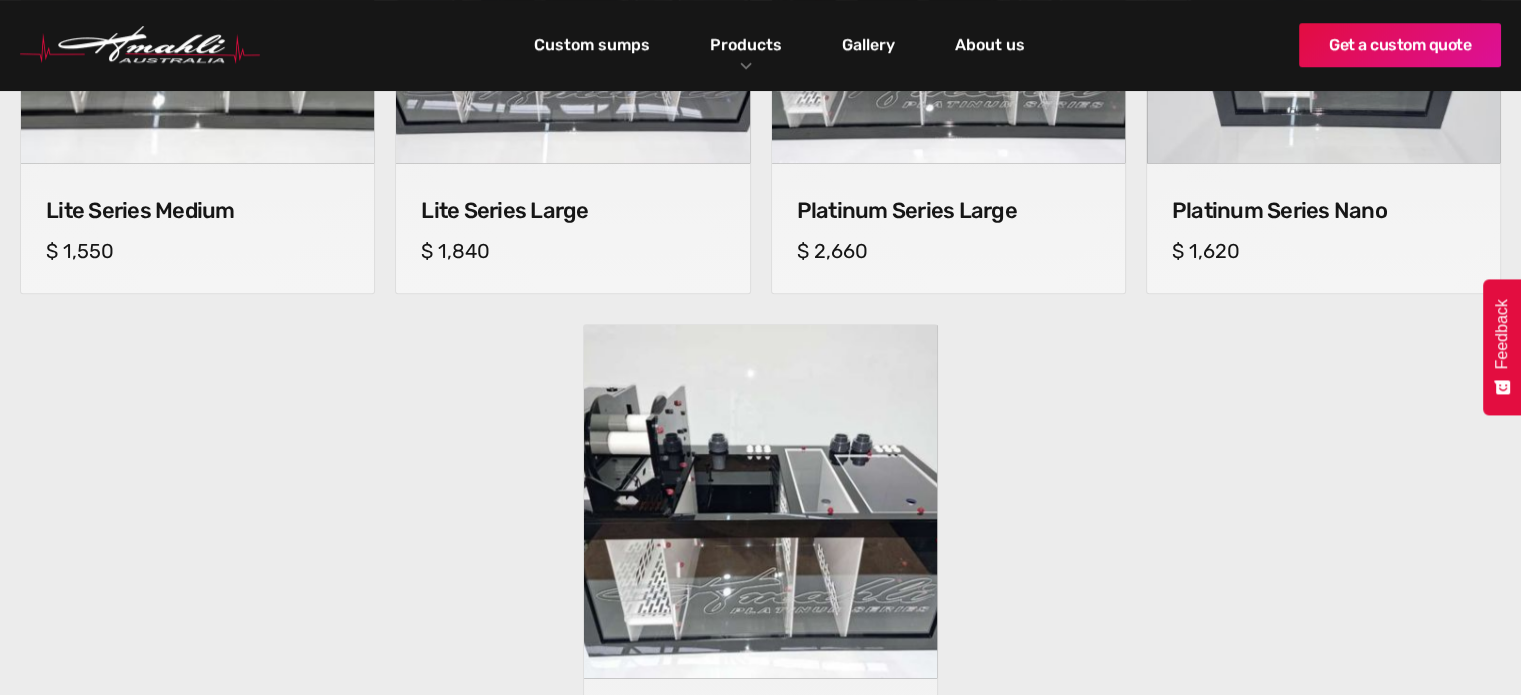 scroll, scrollTop: 1400, scrollLeft: 0, axis: vertical 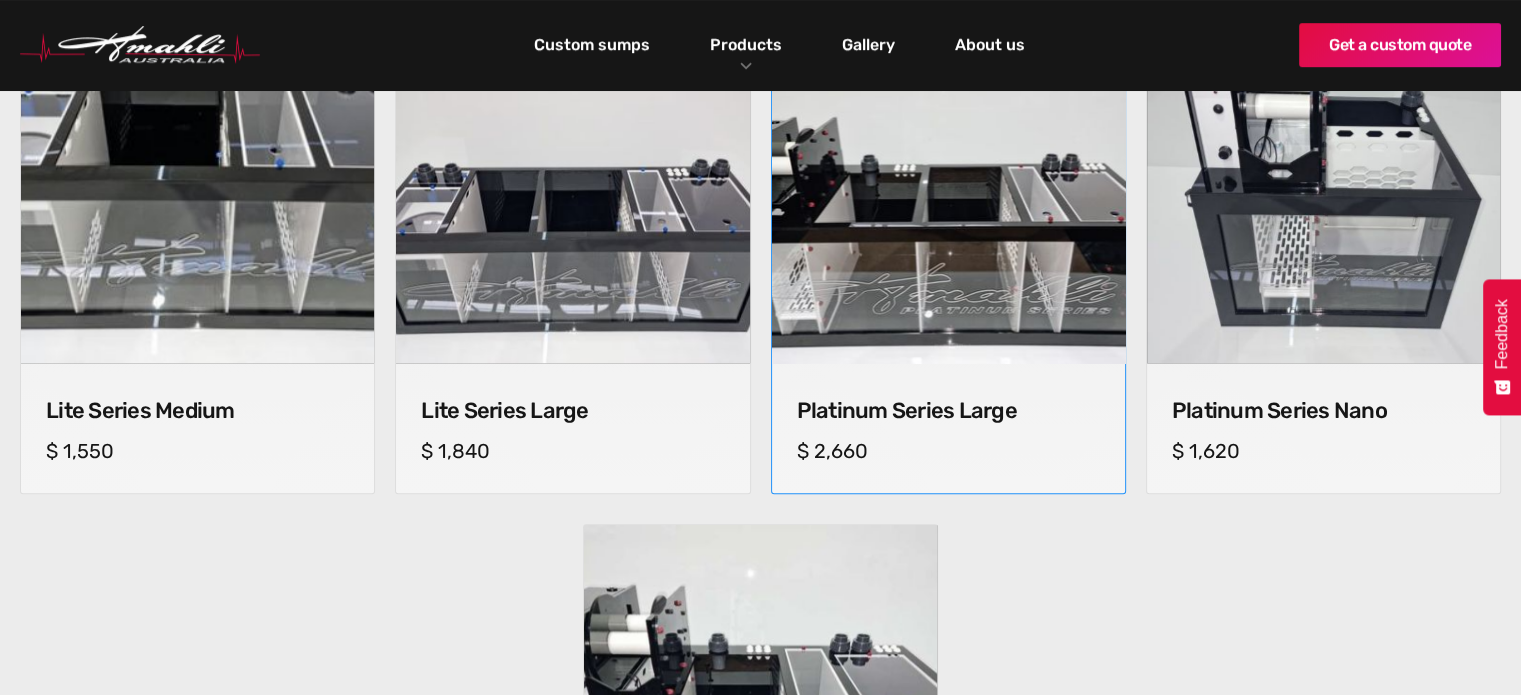 click on "Platinum Series Large" at bounding box center [948, 411] 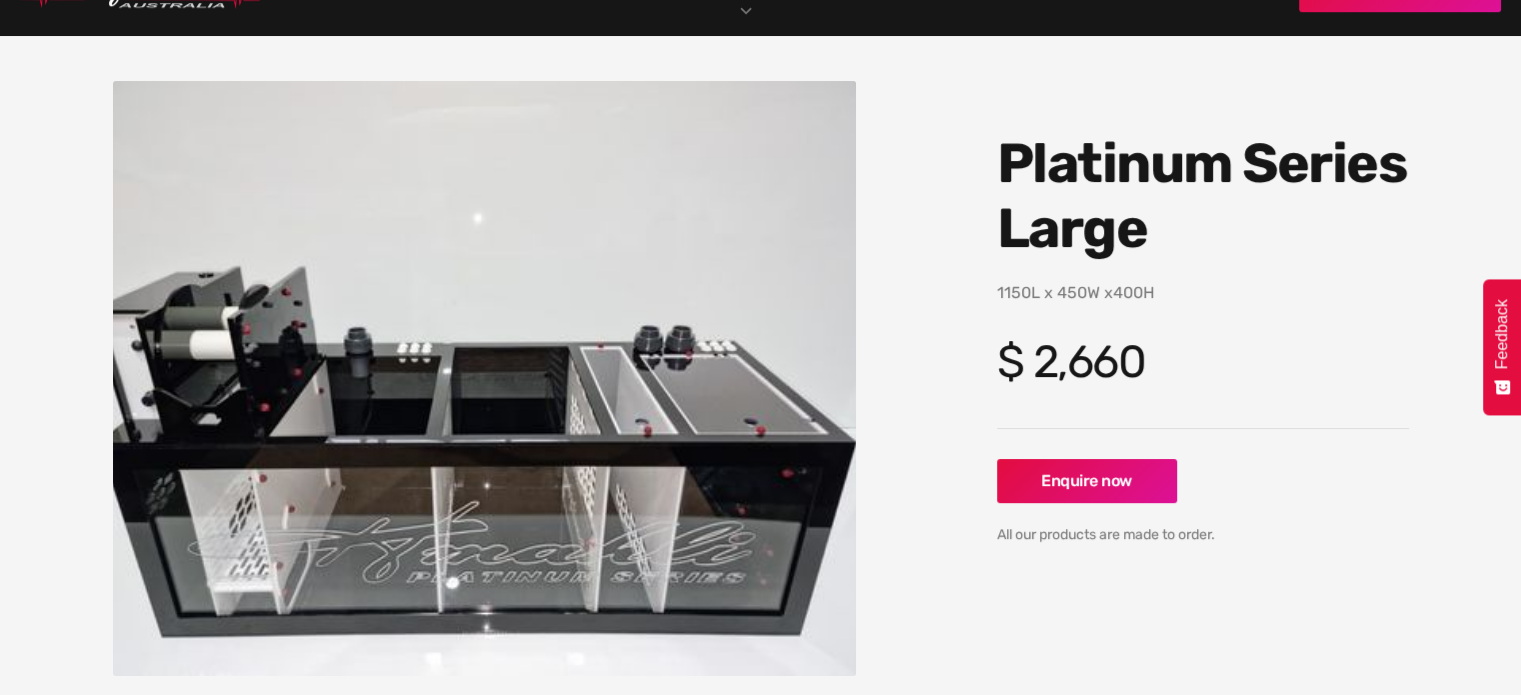 scroll, scrollTop: 200, scrollLeft: 0, axis: vertical 